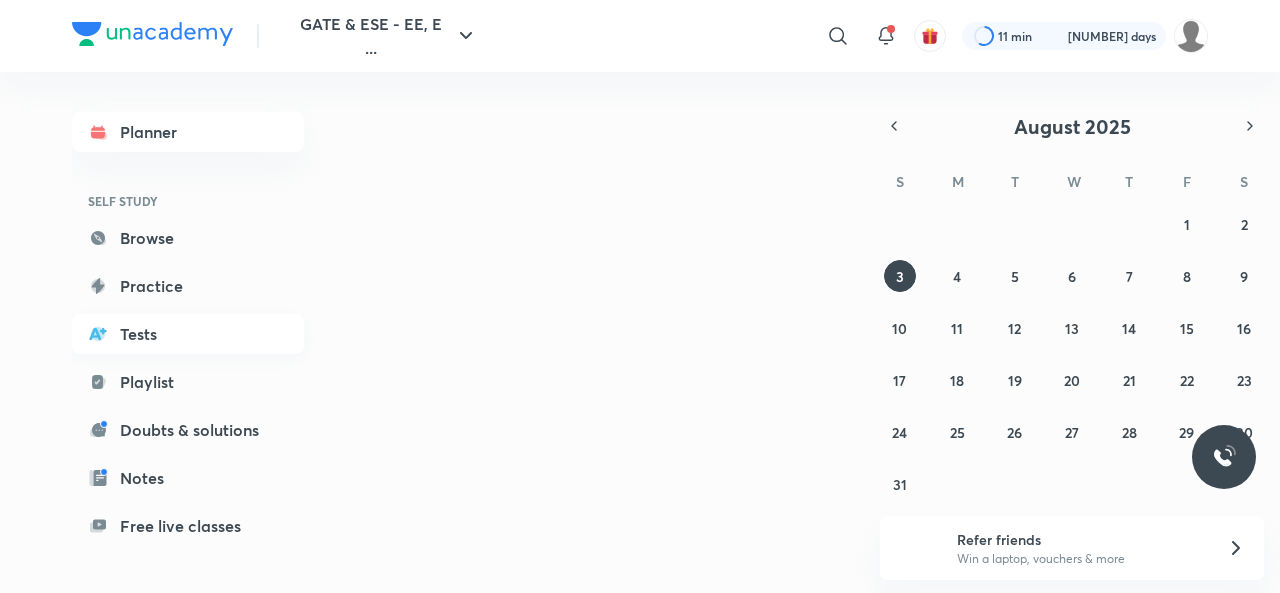 scroll, scrollTop: 0, scrollLeft: 0, axis: both 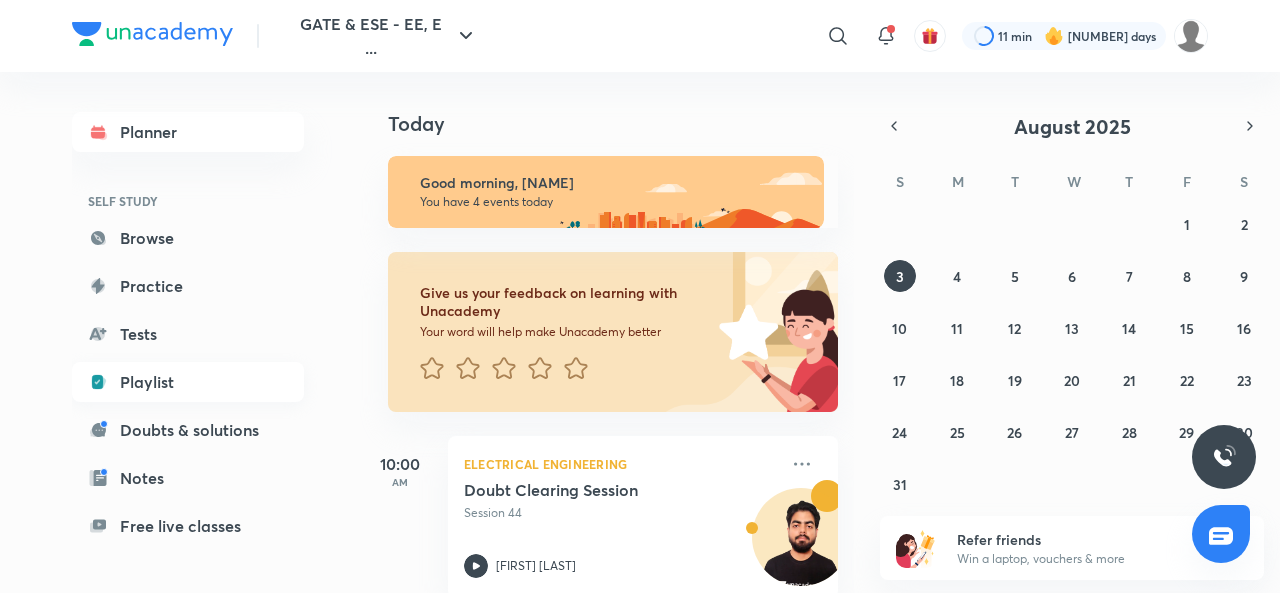 click on "Playlist" at bounding box center [188, 382] 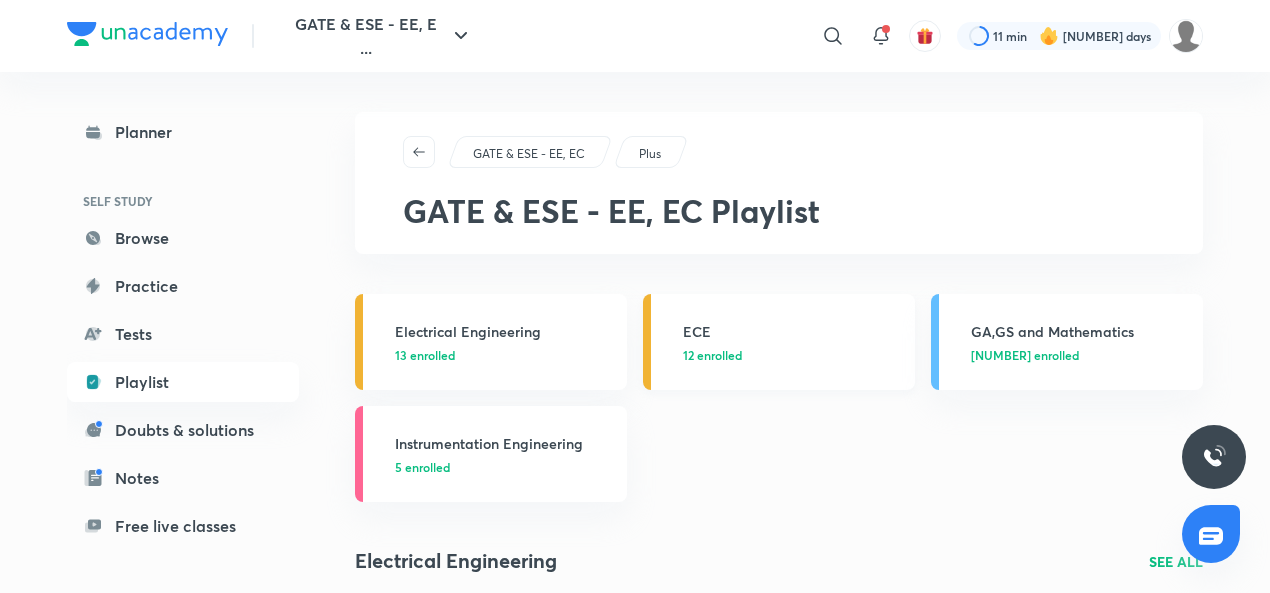 click on "ECE" at bounding box center (793, 331) 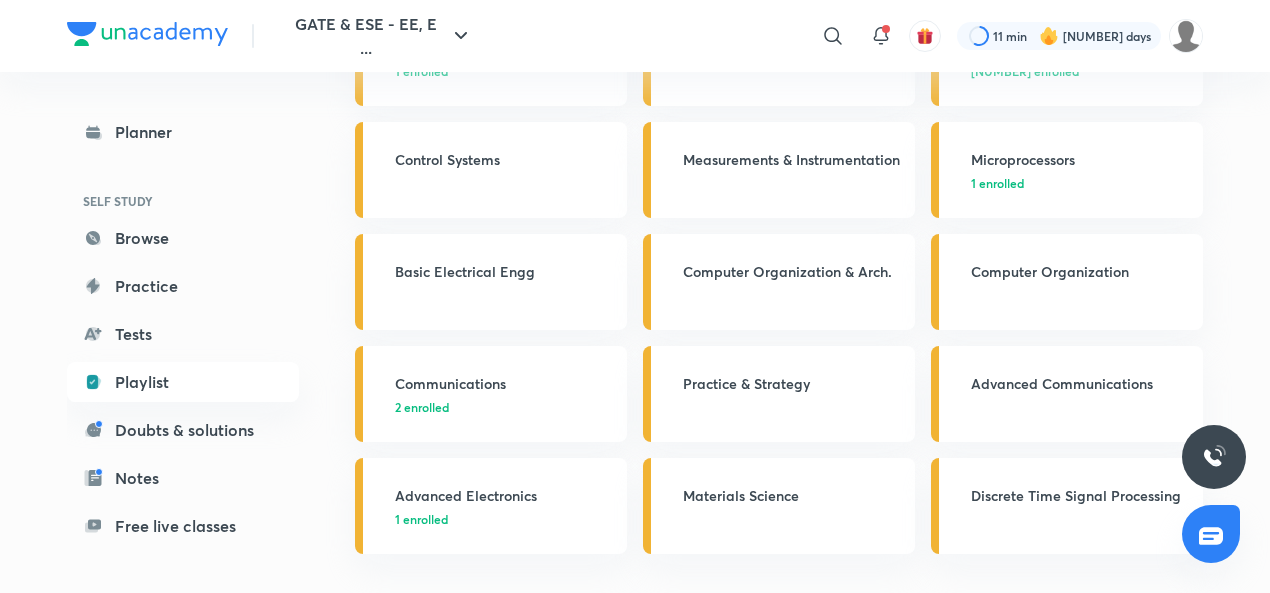 scroll, scrollTop: 396, scrollLeft: 0, axis: vertical 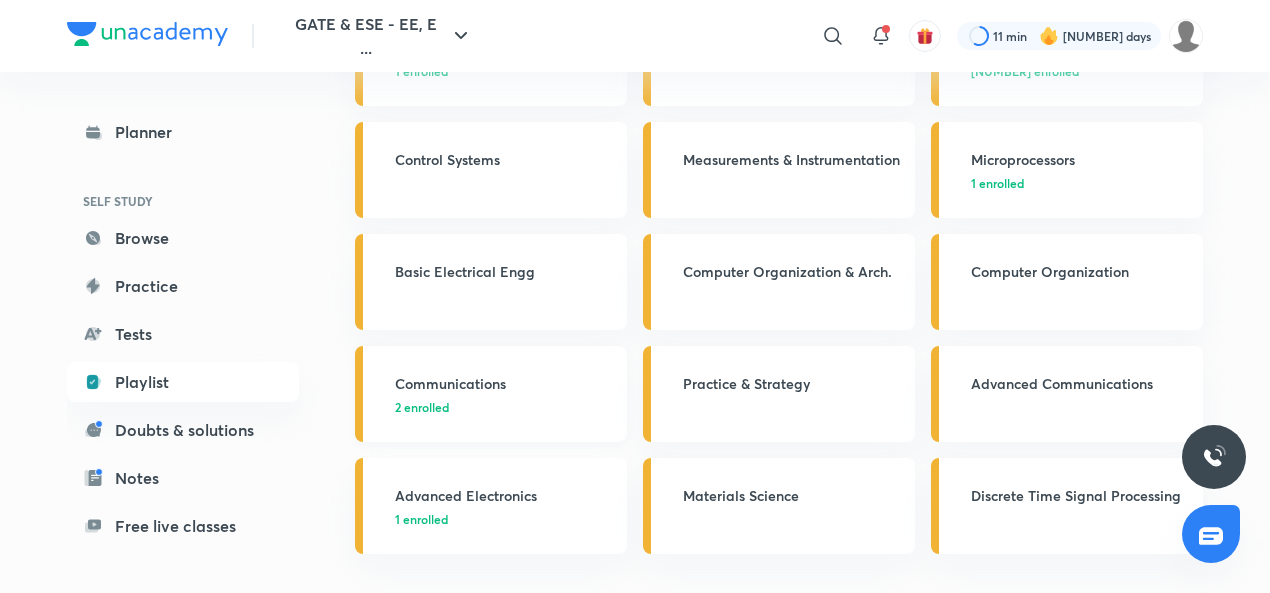 click on "Communications" at bounding box center [505, 383] 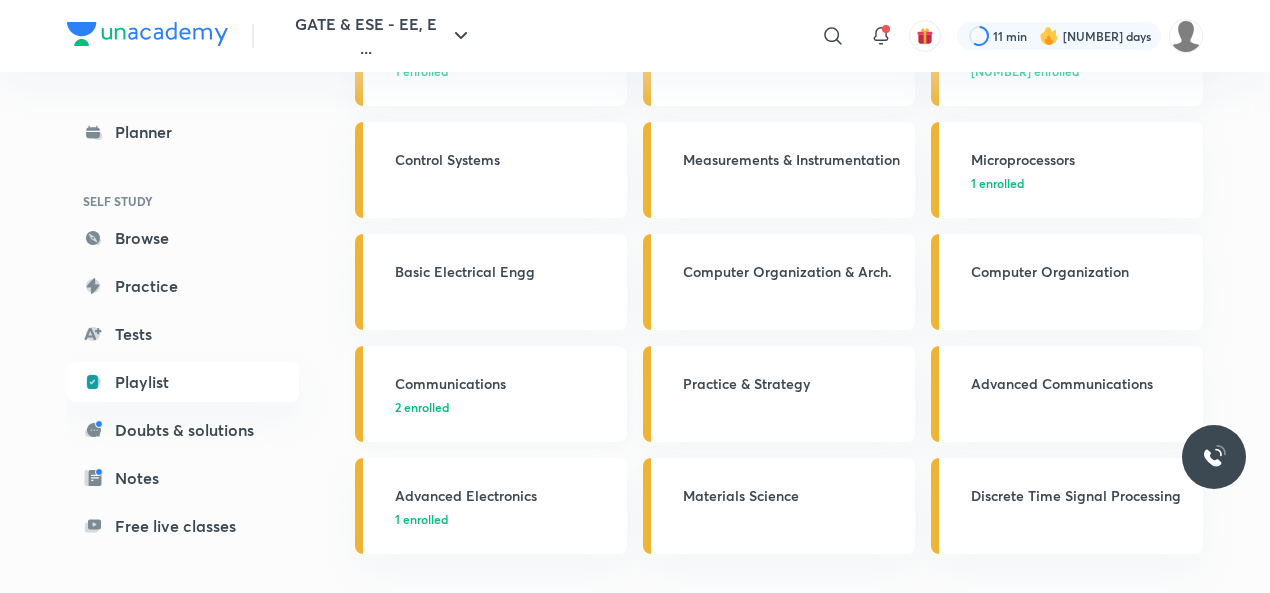 scroll, scrollTop: 0, scrollLeft: 0, axis: both 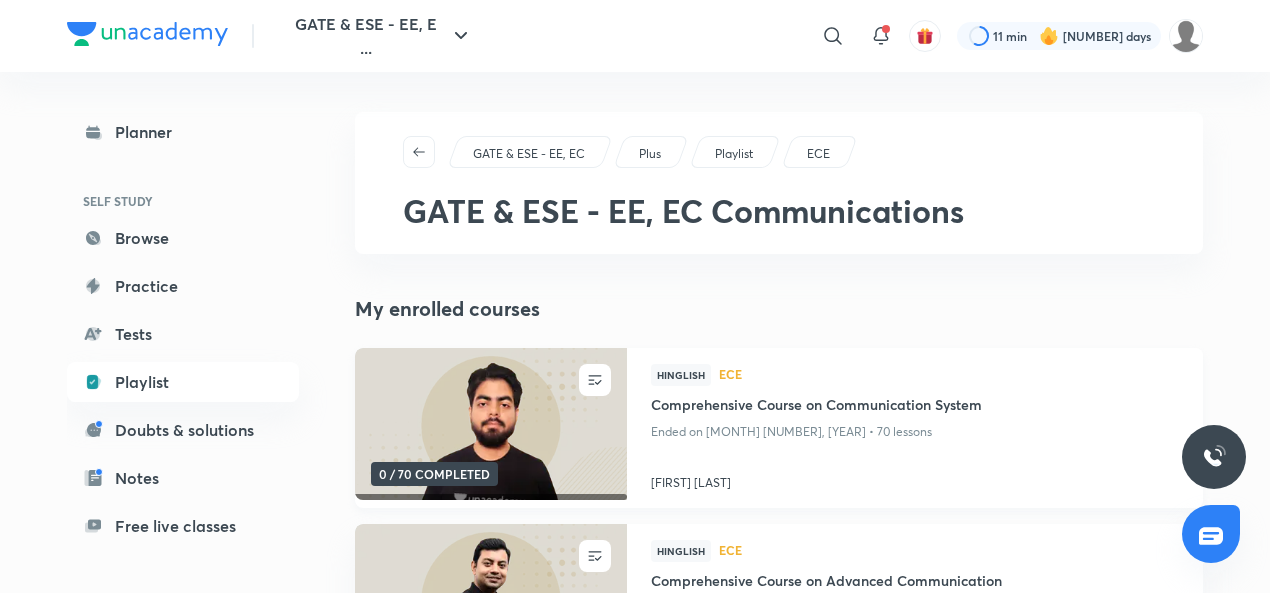 click on "[FIRST] [LAST]" at bounding box center (915, 479) 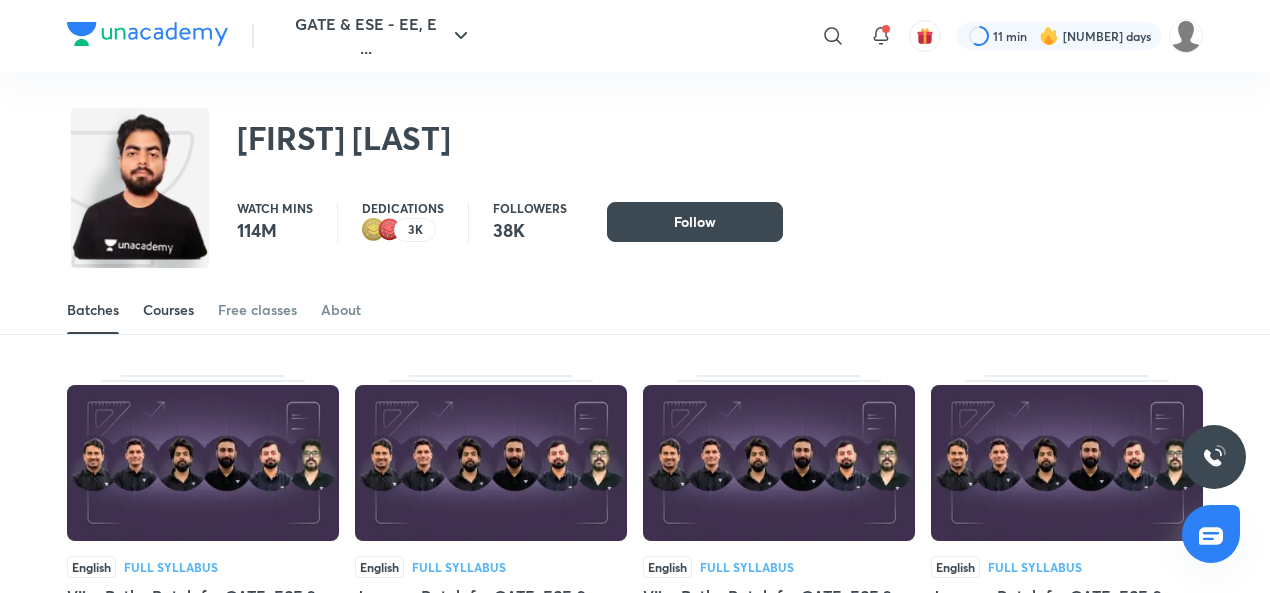click on "Courses" at bounding box center [168, 310] 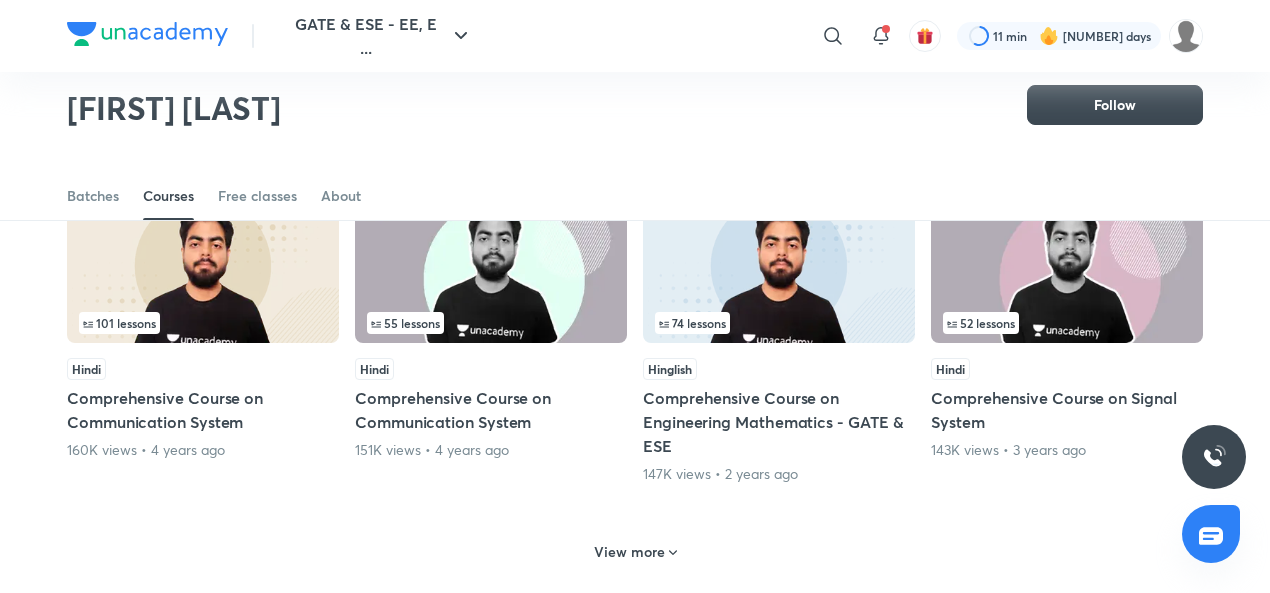 scroll, scrollTop: 865, scrollLeft: 0, axis: vertical 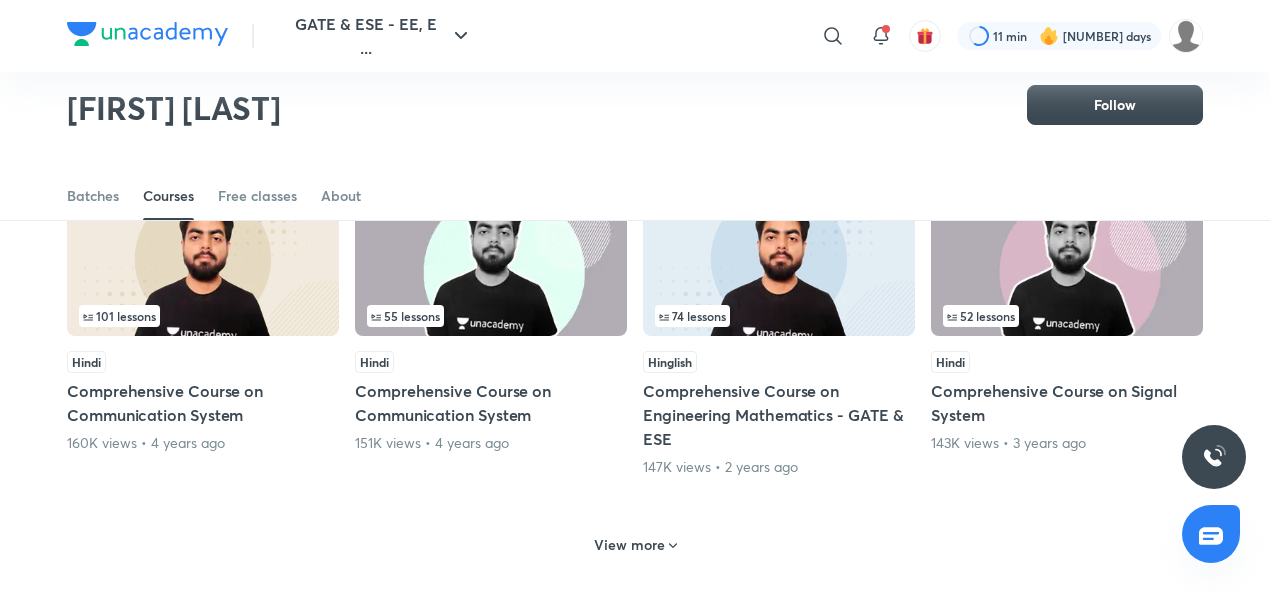 click at bounding box center [491, 258] 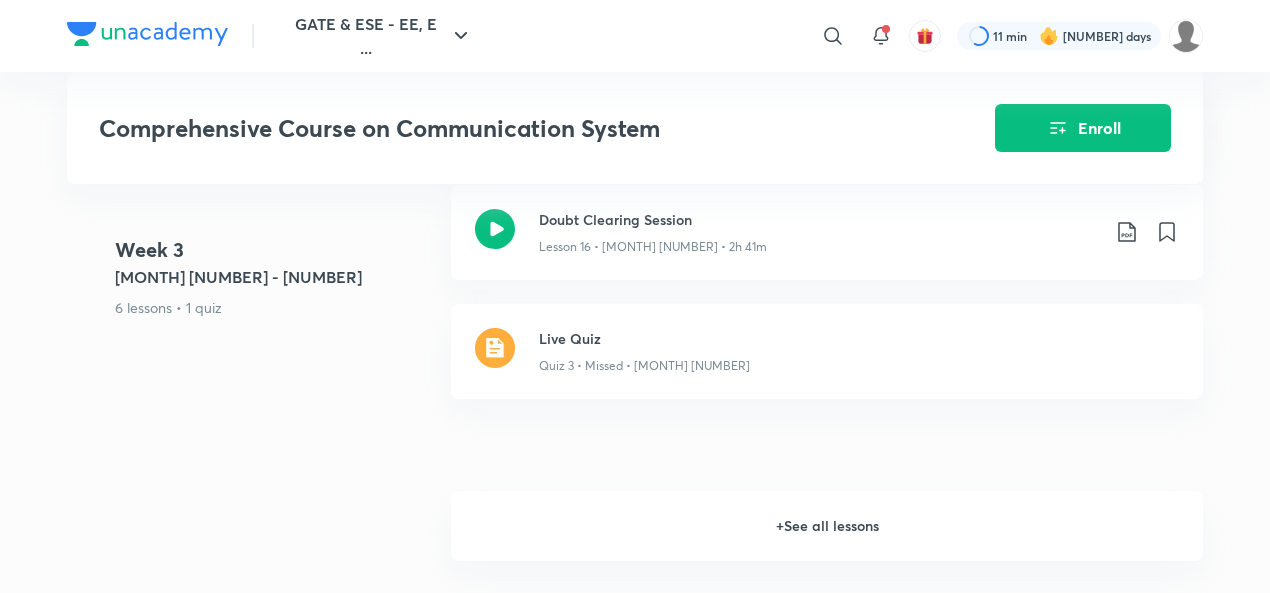 scroll, scrollTop: 3428, scrollLeft: 0, axis: vertical 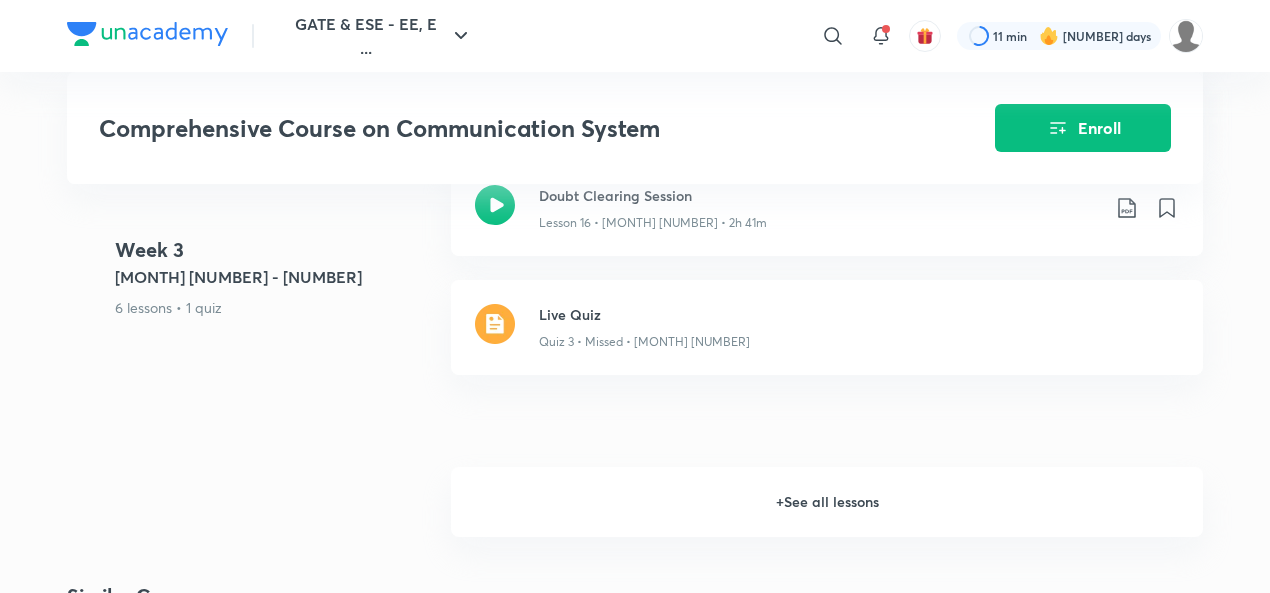 click on "+  See all lessons" at bounding box center (827, 502) 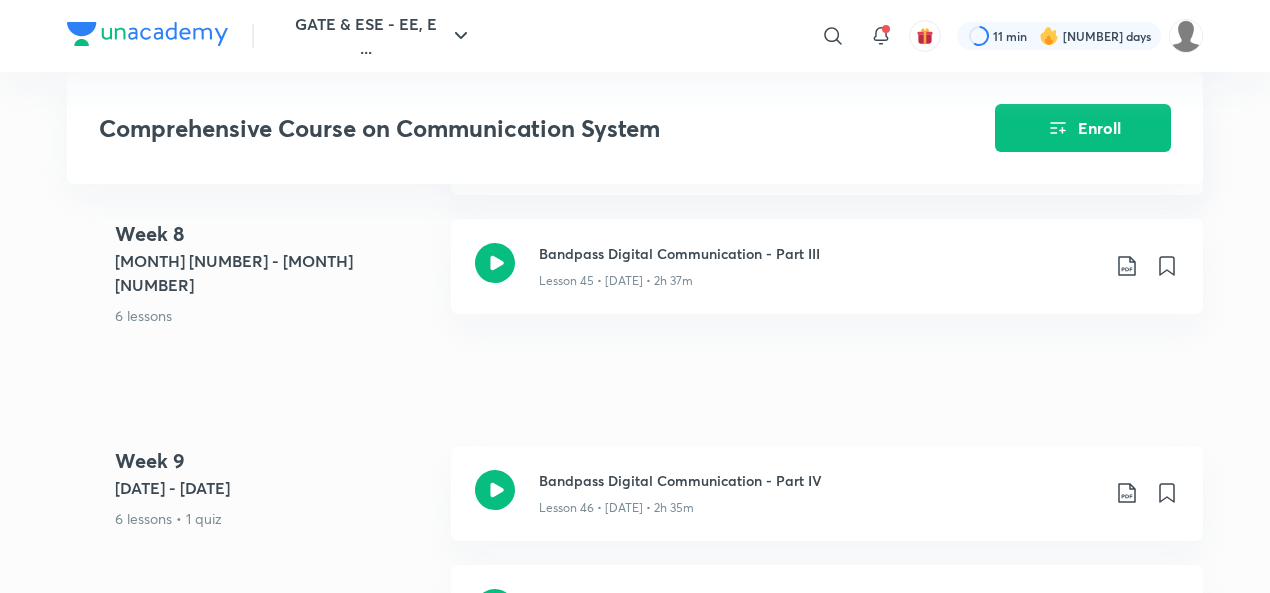 scroll, scrollTop: 7972, scrollLeft: 0, axis: vertical 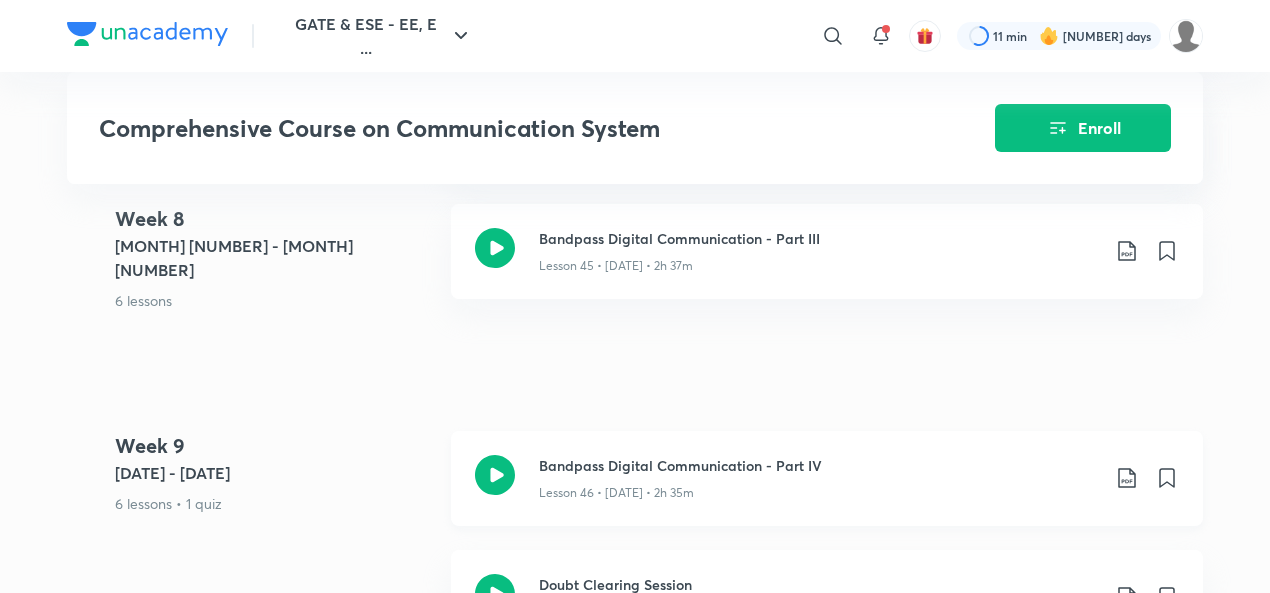 click 